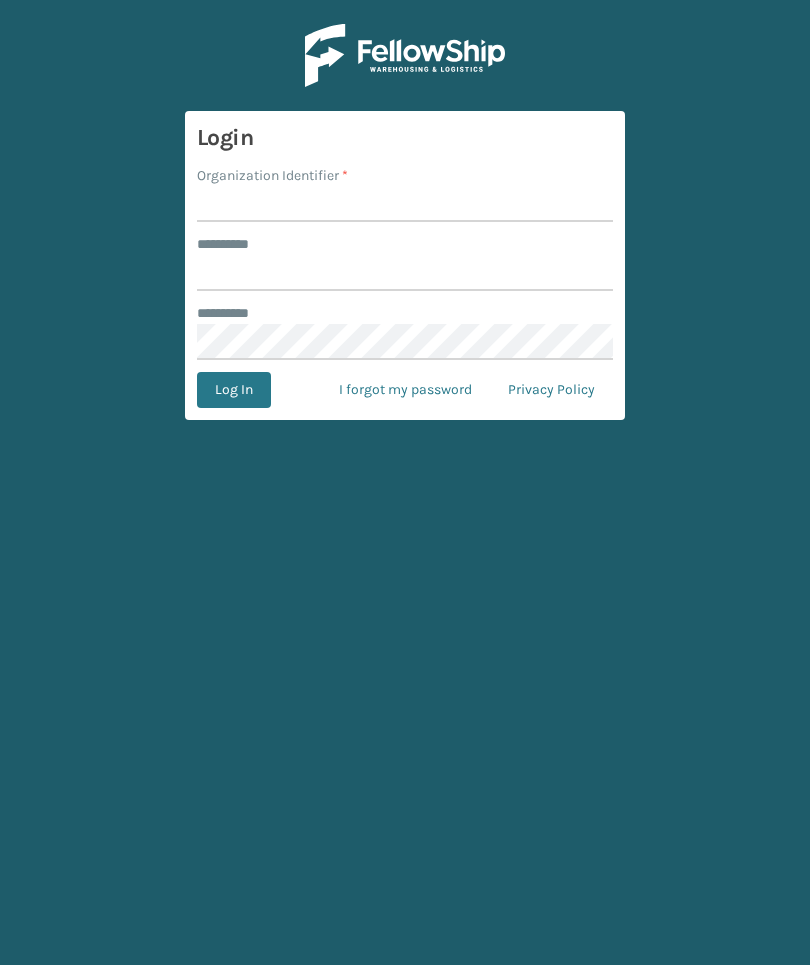 scroll, scrollTop: 0, scrollLeft: 0, axis: both 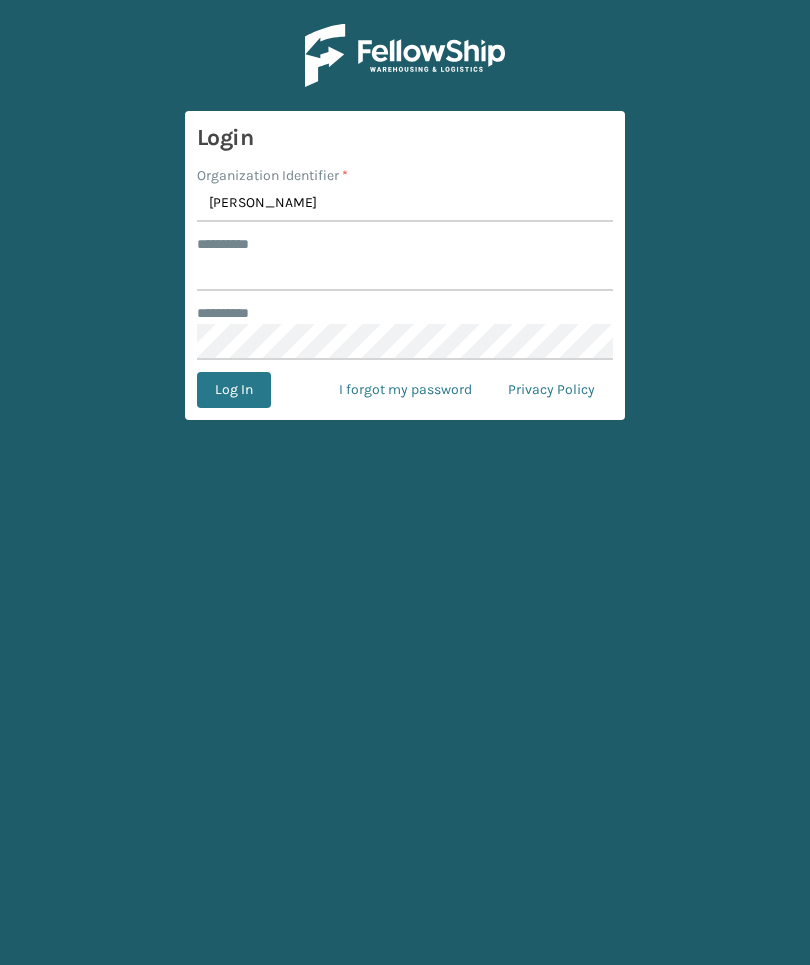 type on "[PERSON_NAME]" 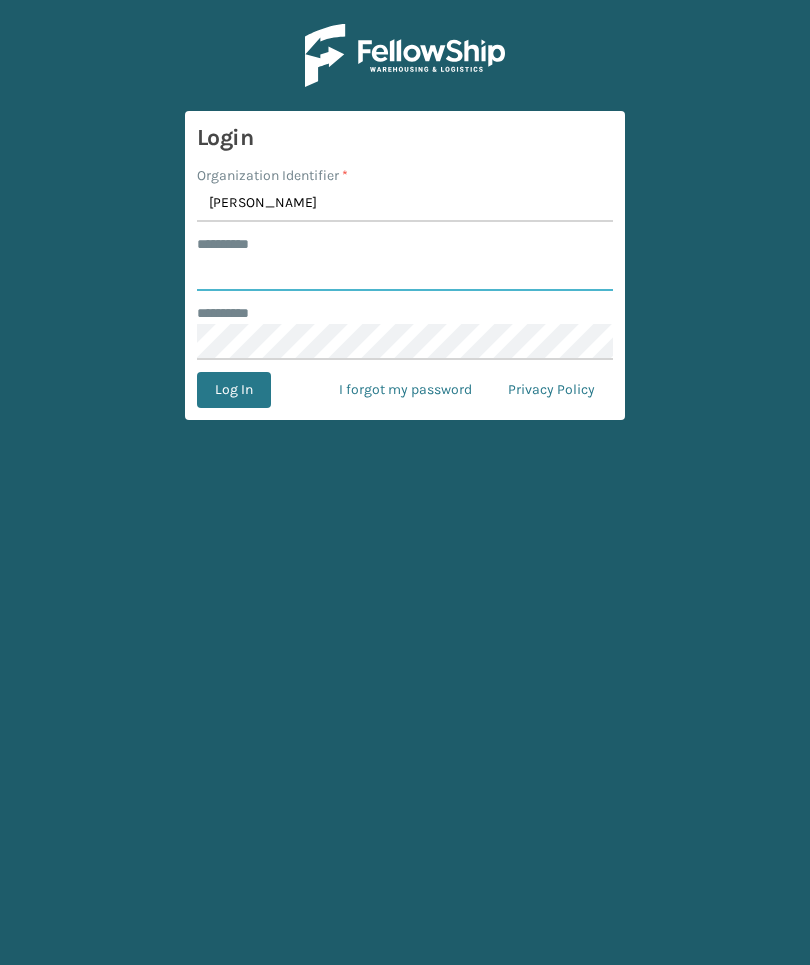 click on "********   *" at bounding box center (405, 273) 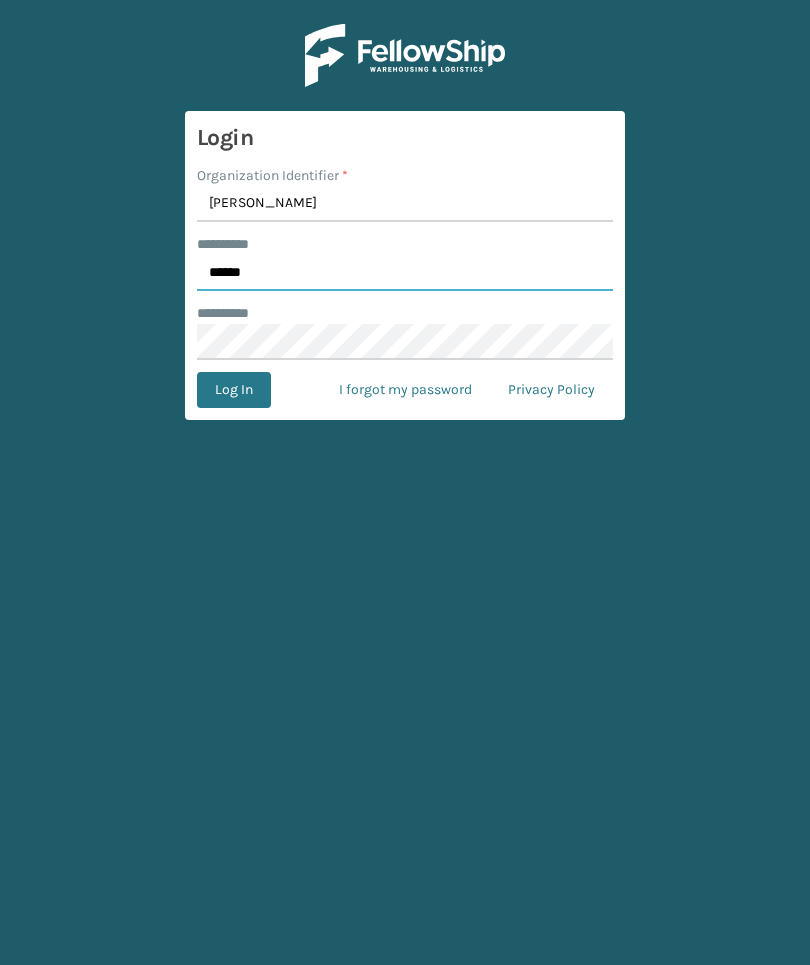type on "******" 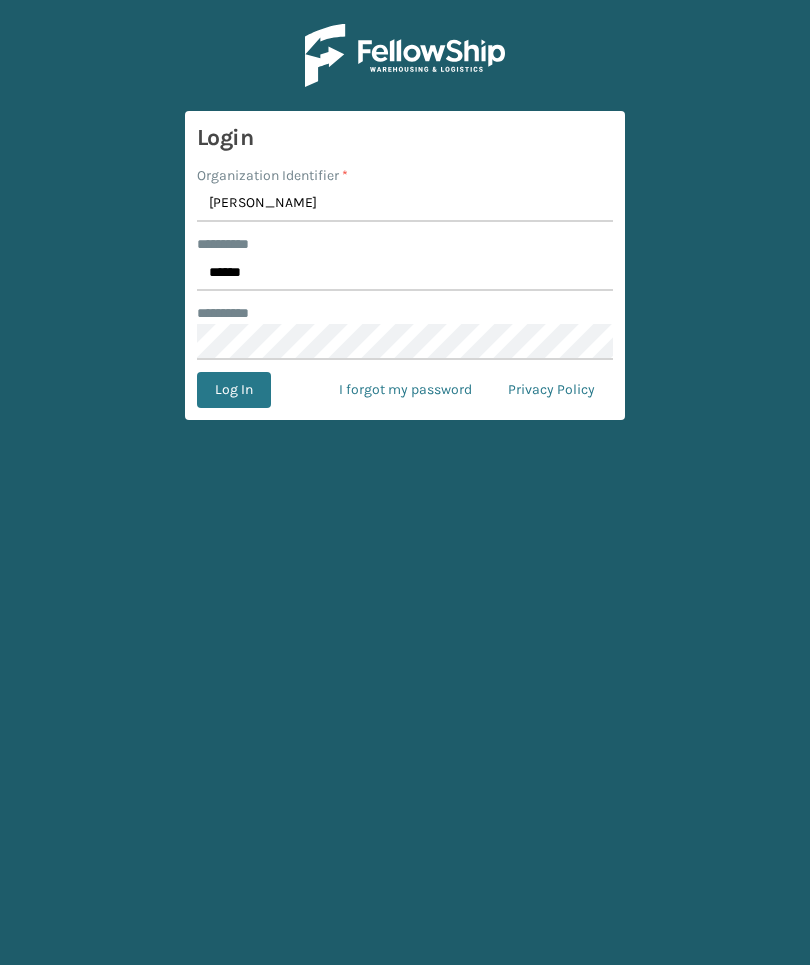 click on "[PERSON_NAME]" at bounding box center [405, 204] 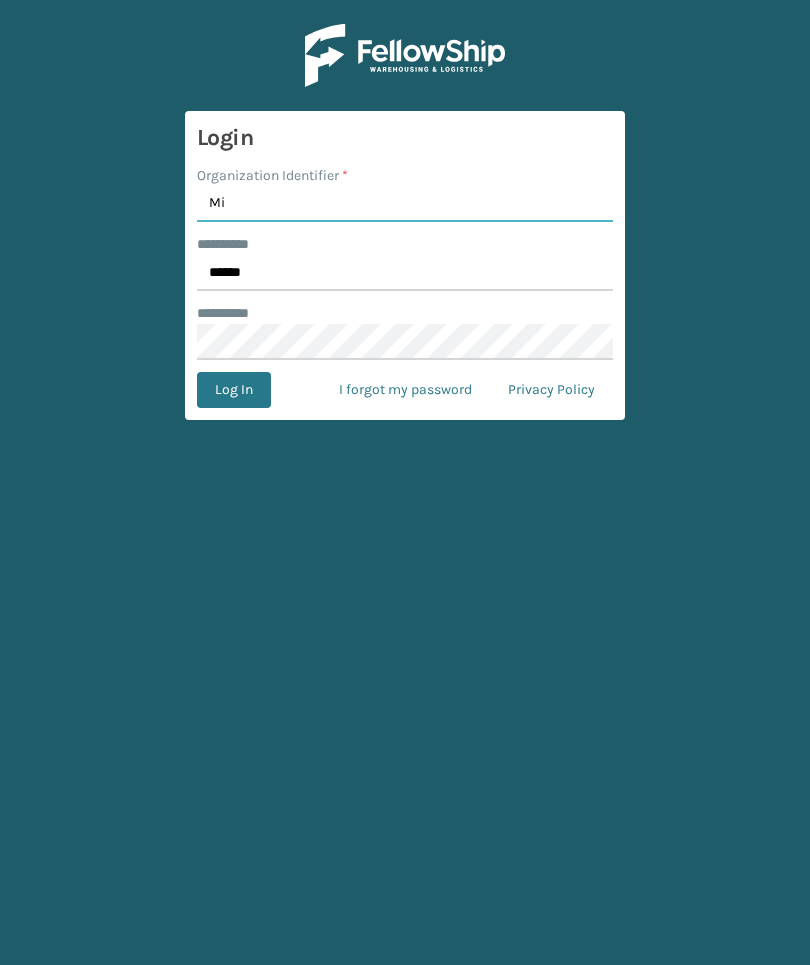 type on "M" 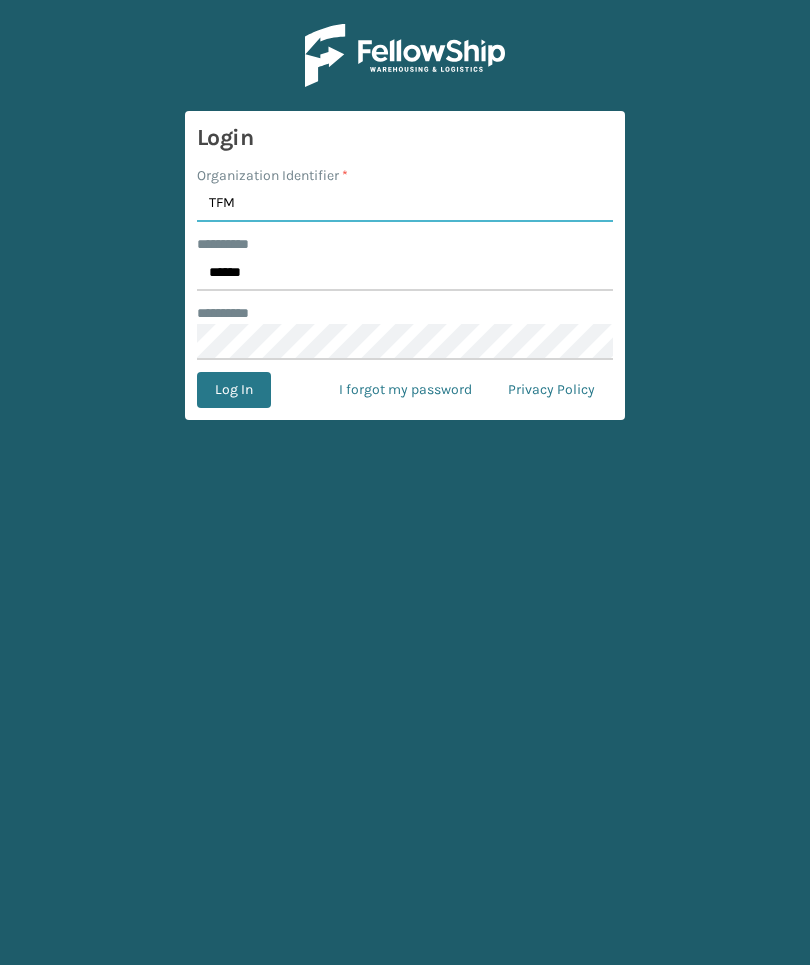 type on "TFM" 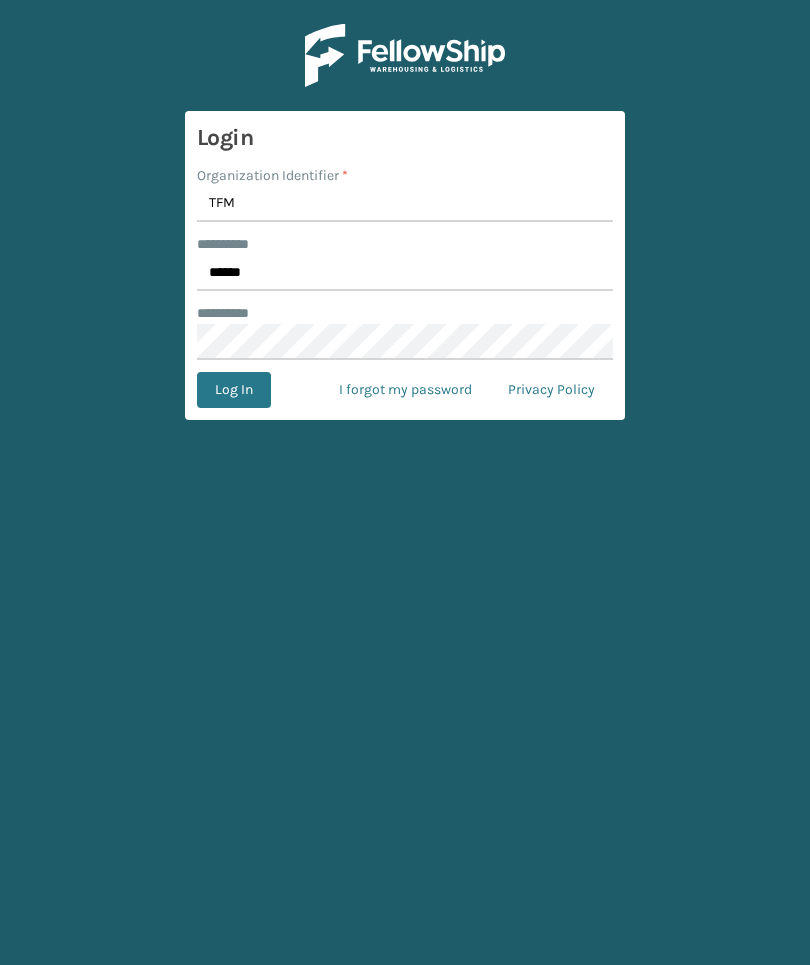 click on "******" at bounding box center [405, 273] 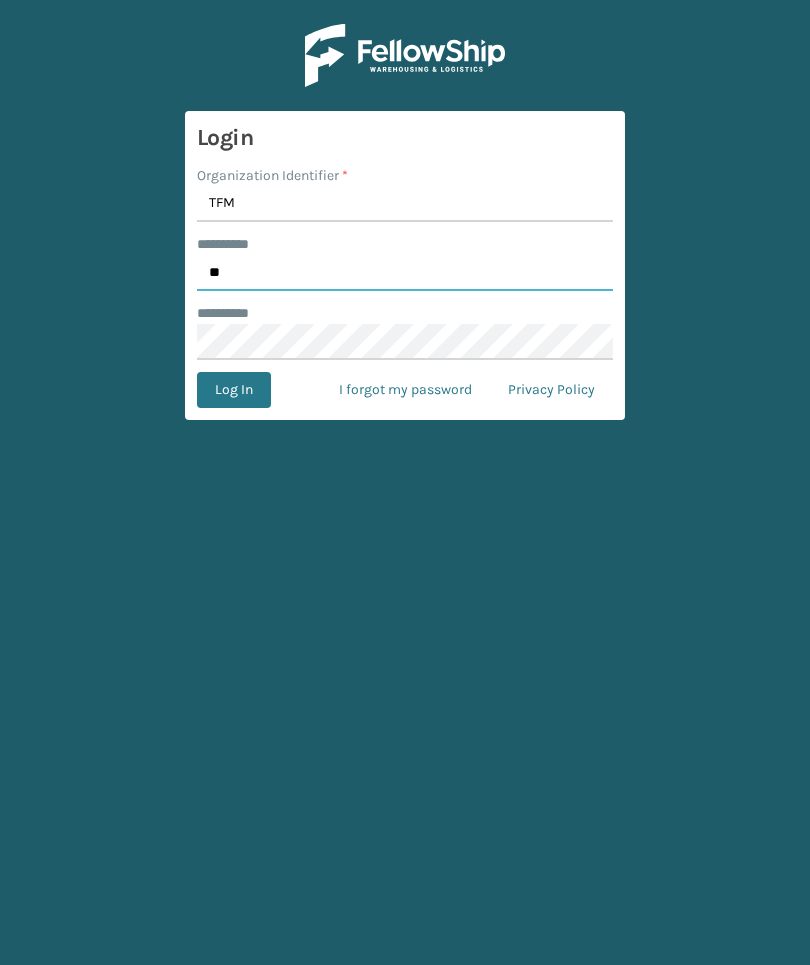 type on "*" 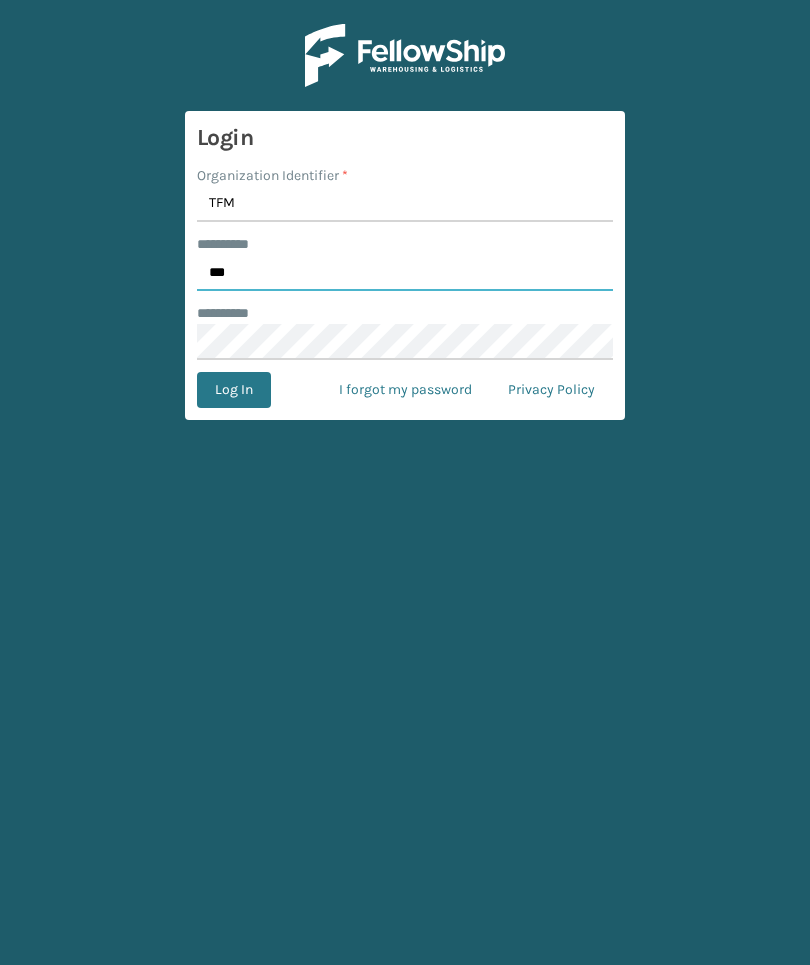 type on "***" 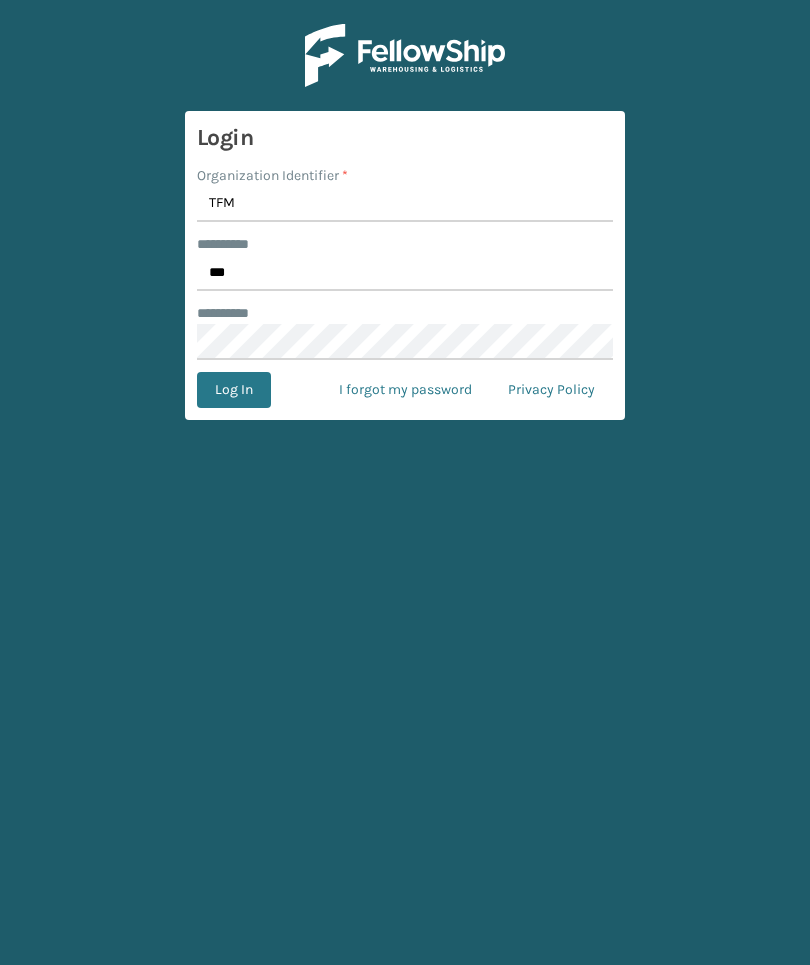 click on "Log In" at bounding box center (234, 390) 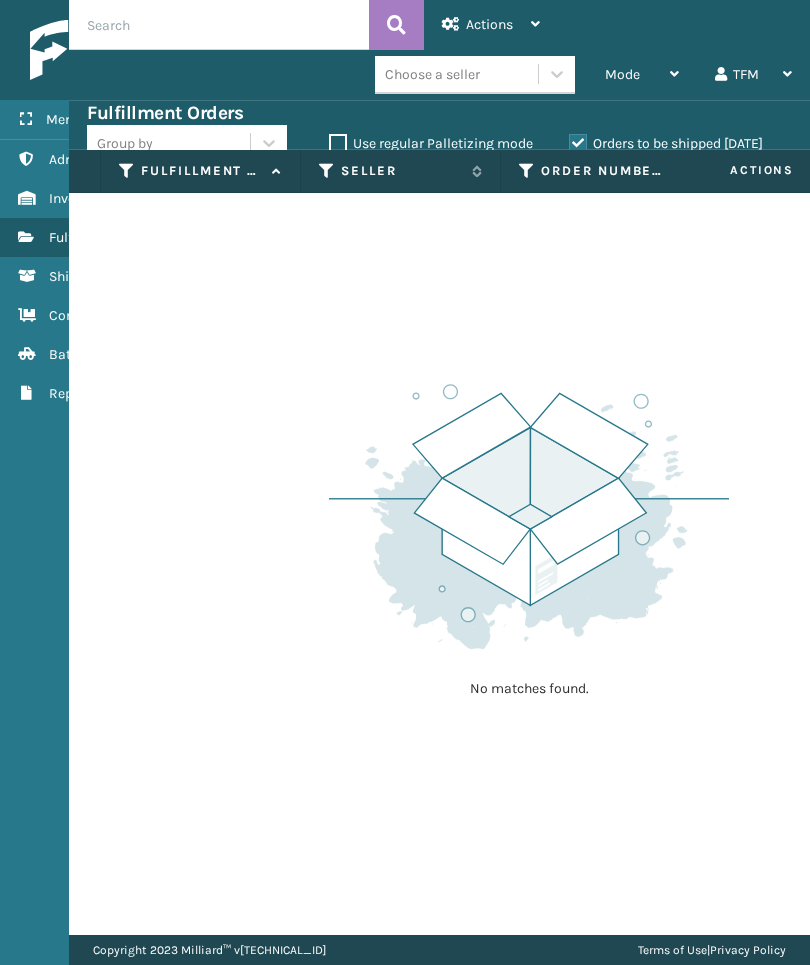 click on "Orders to be shipped [DATE]" at bounding box center [666, 143] 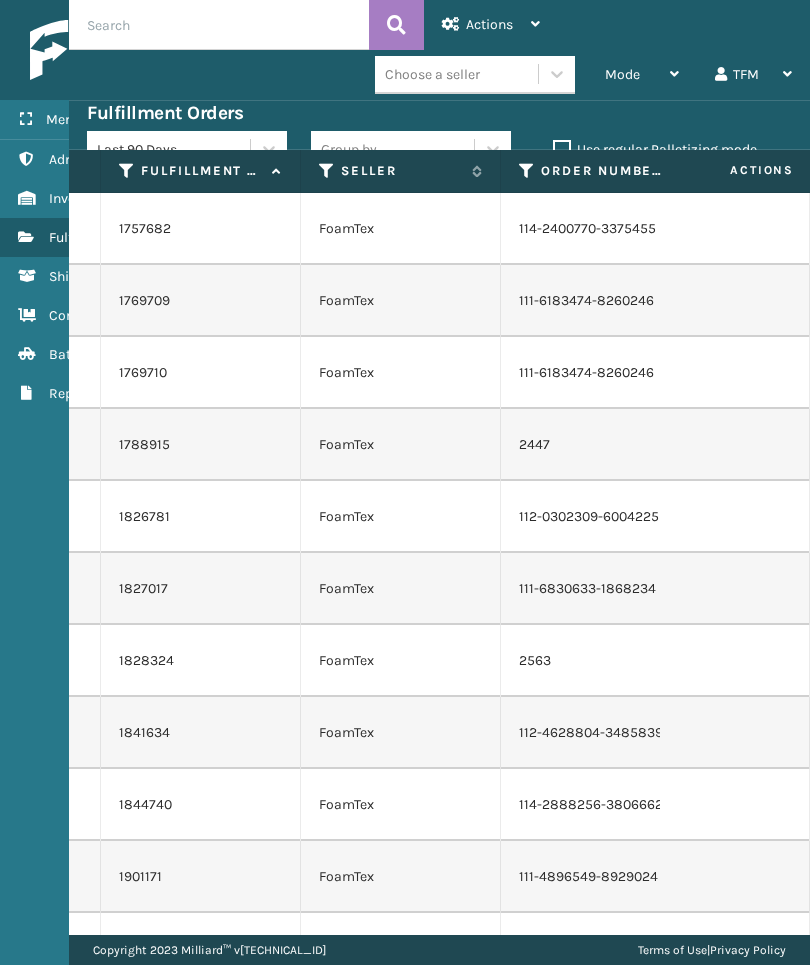 scroll, scrollTop: 27, scrollLeft: 230, axis: both 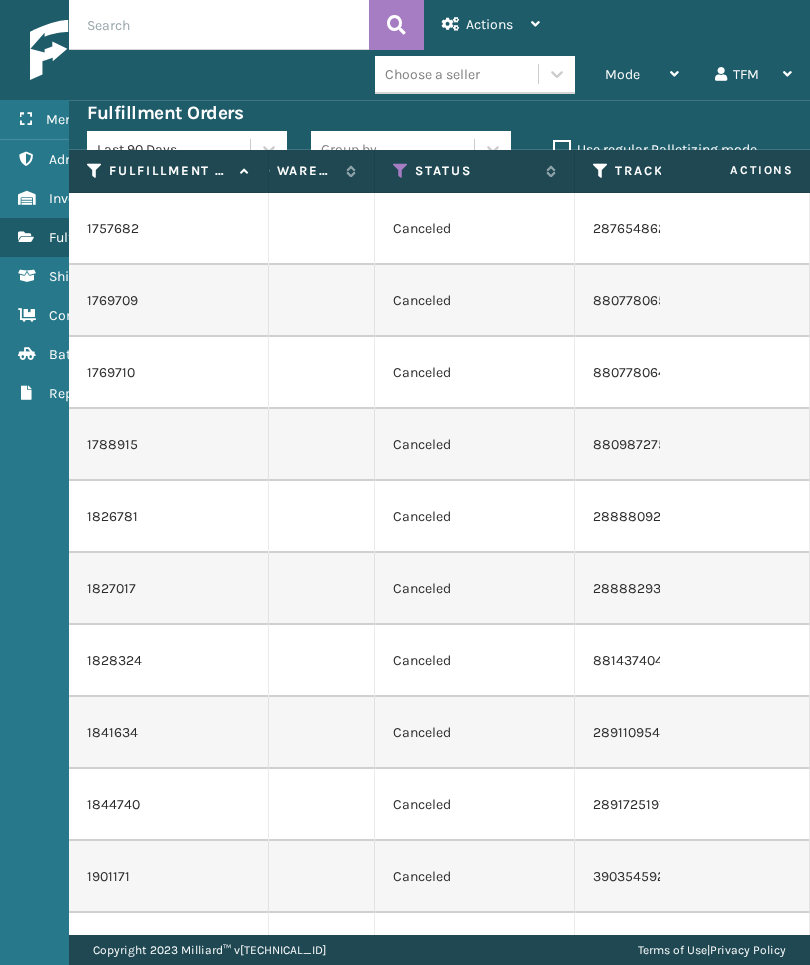 click at bounding box center (401, 171) 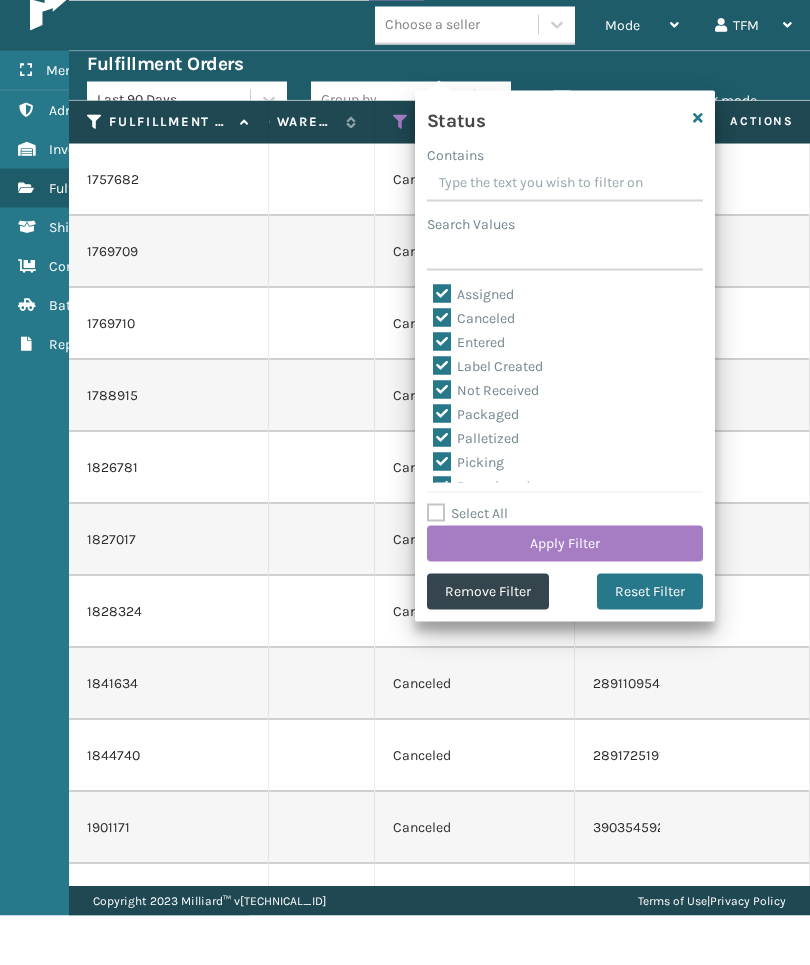 click on "Select All" at bounding box center (467, 562) 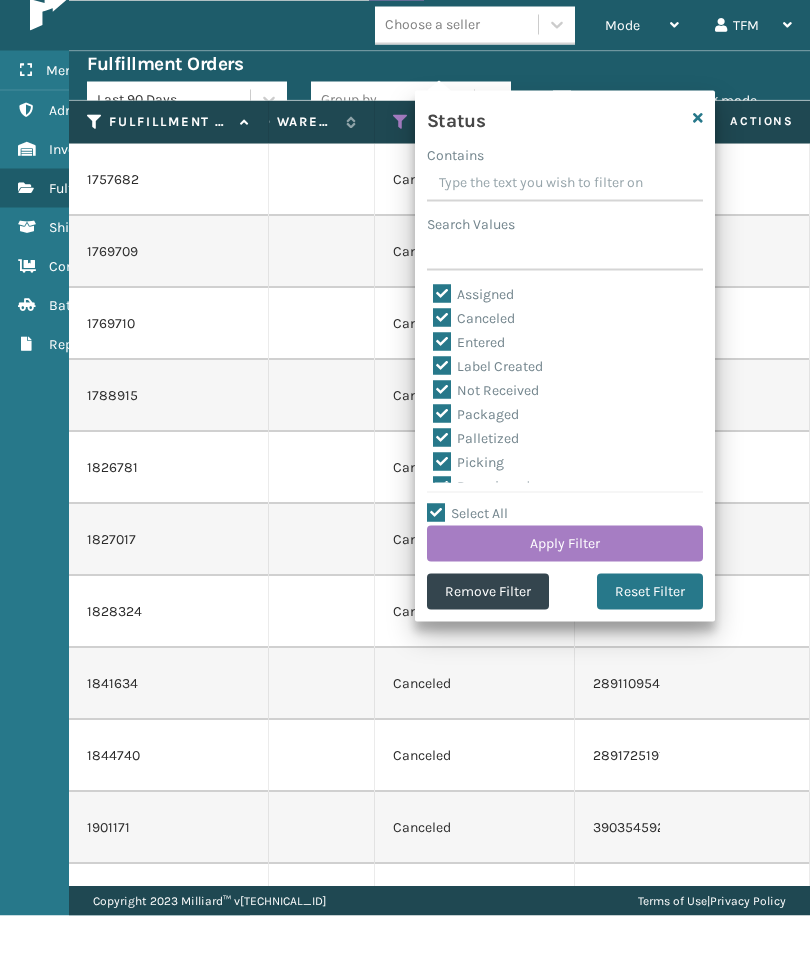 checkbox on "true" 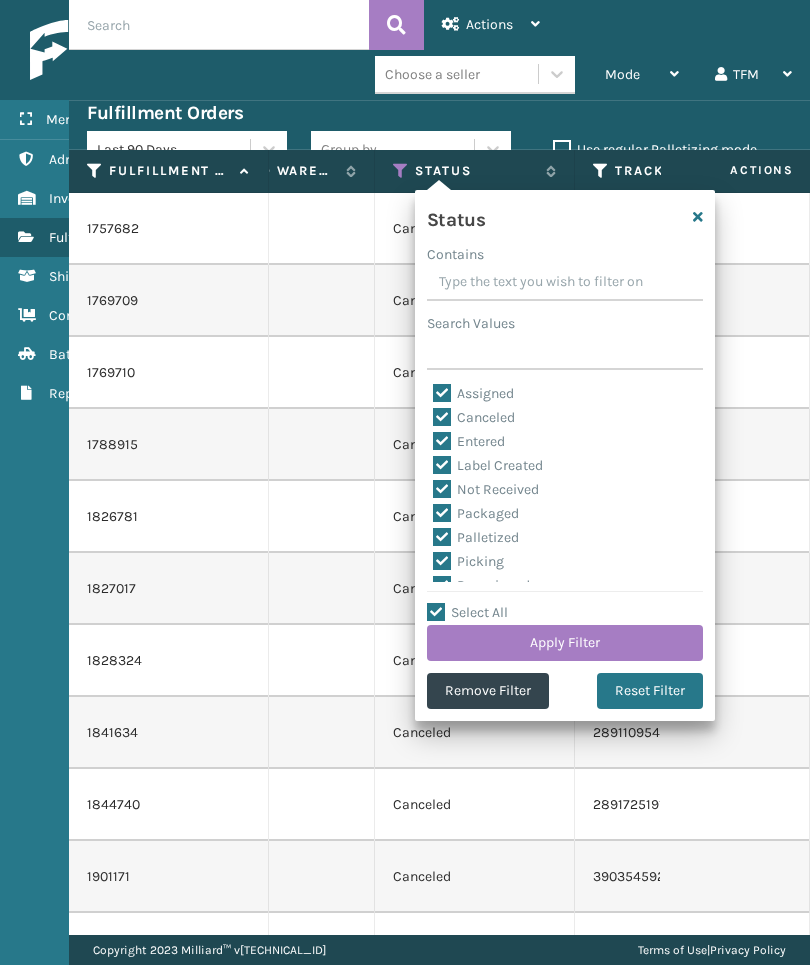 click on "Select All" at bounding box center [467, 612] 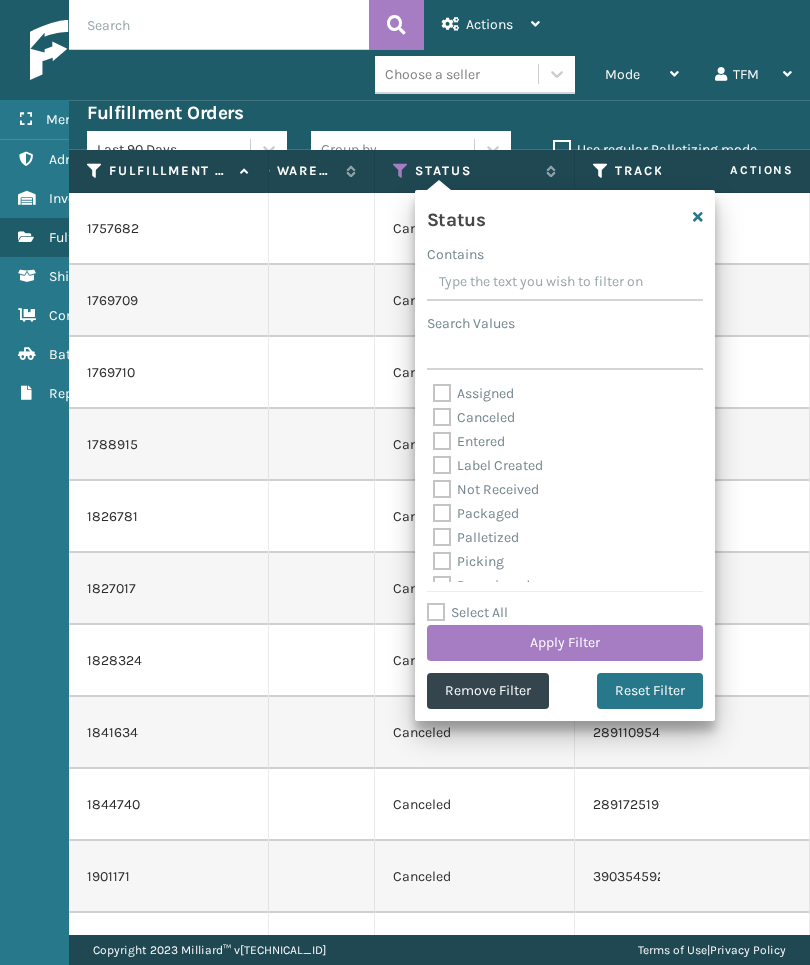checkbox on "false" 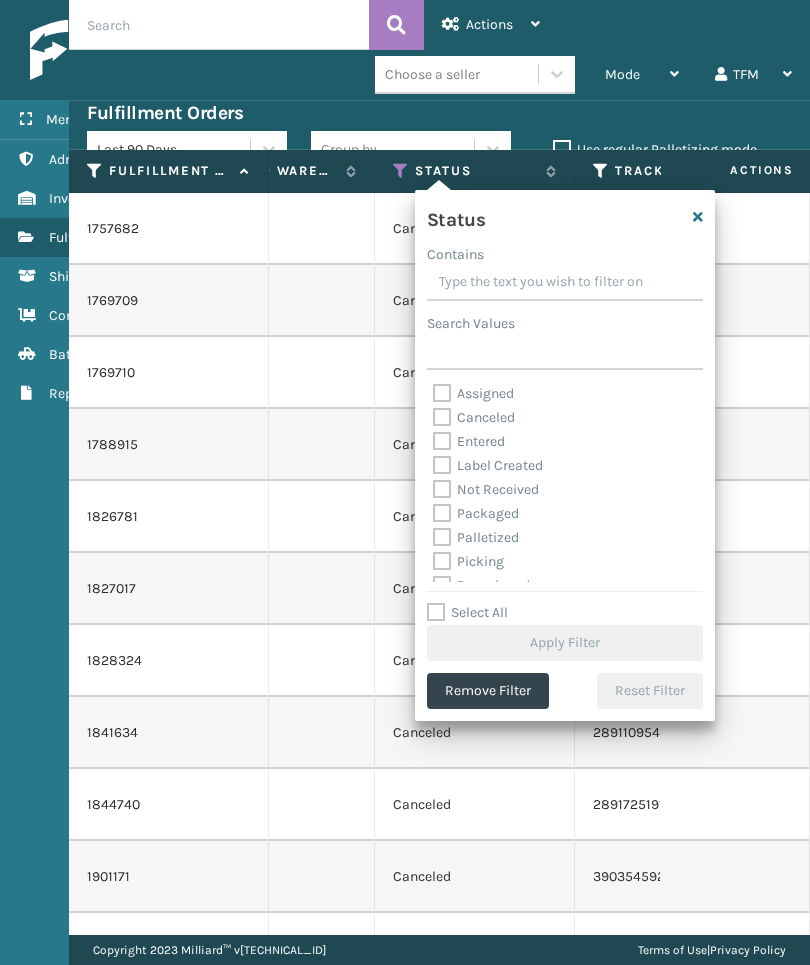 click on "Assigned" at bounding box center (473, 393) 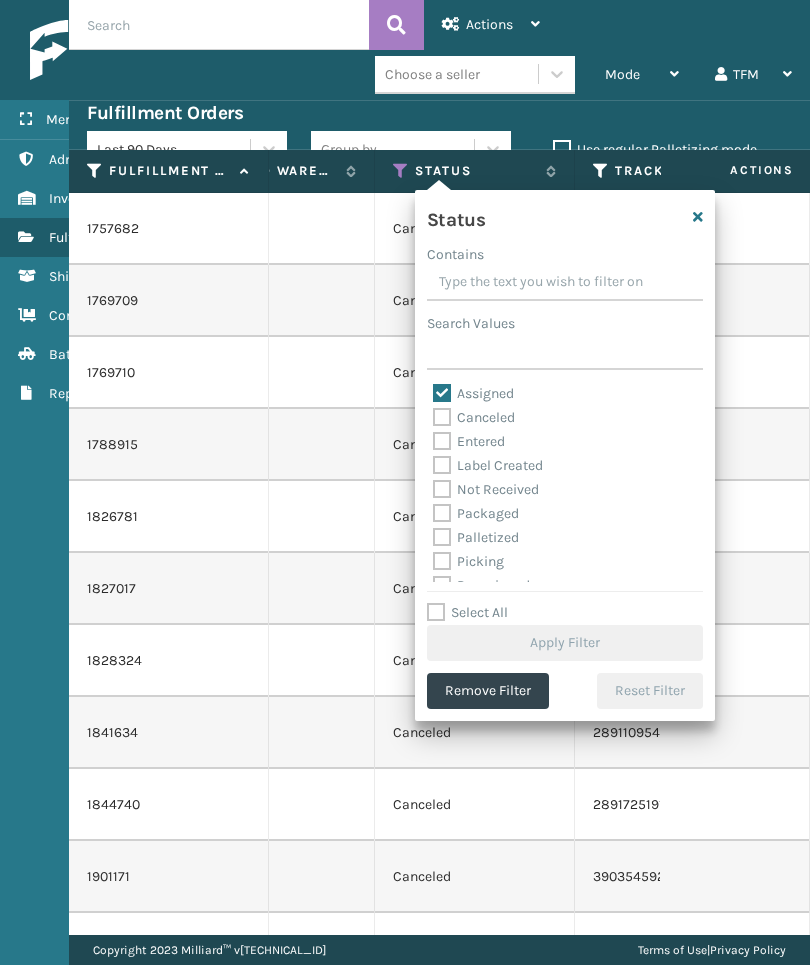checkbox on "true" 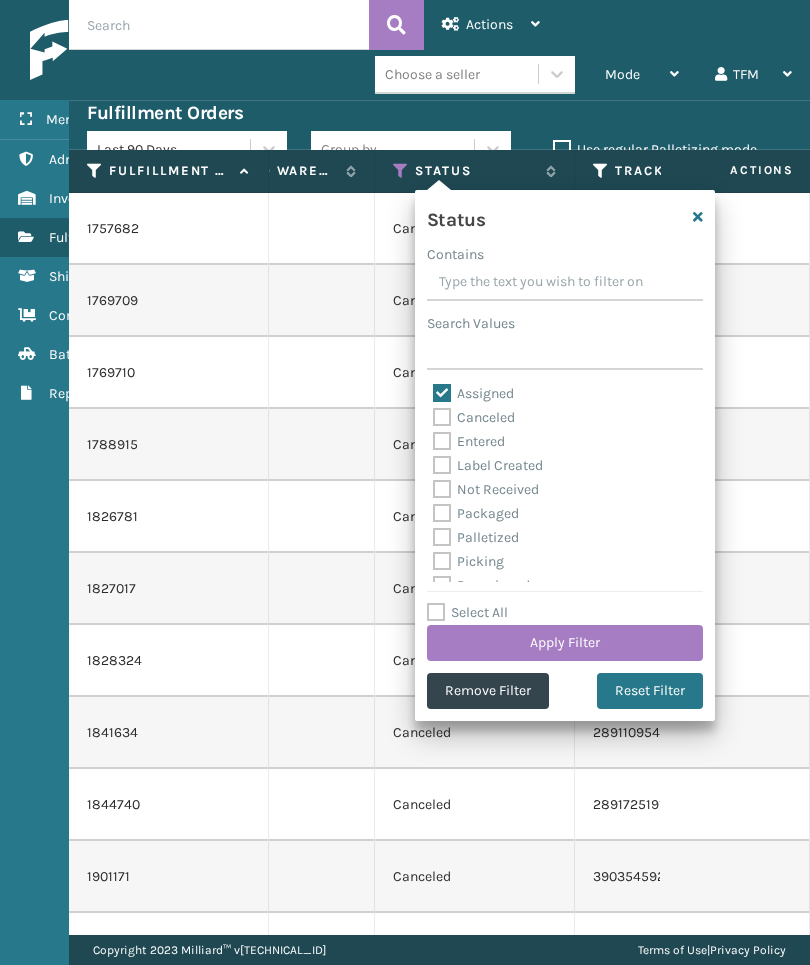 click on "Apply Filter" at bounding box center (565, 643) 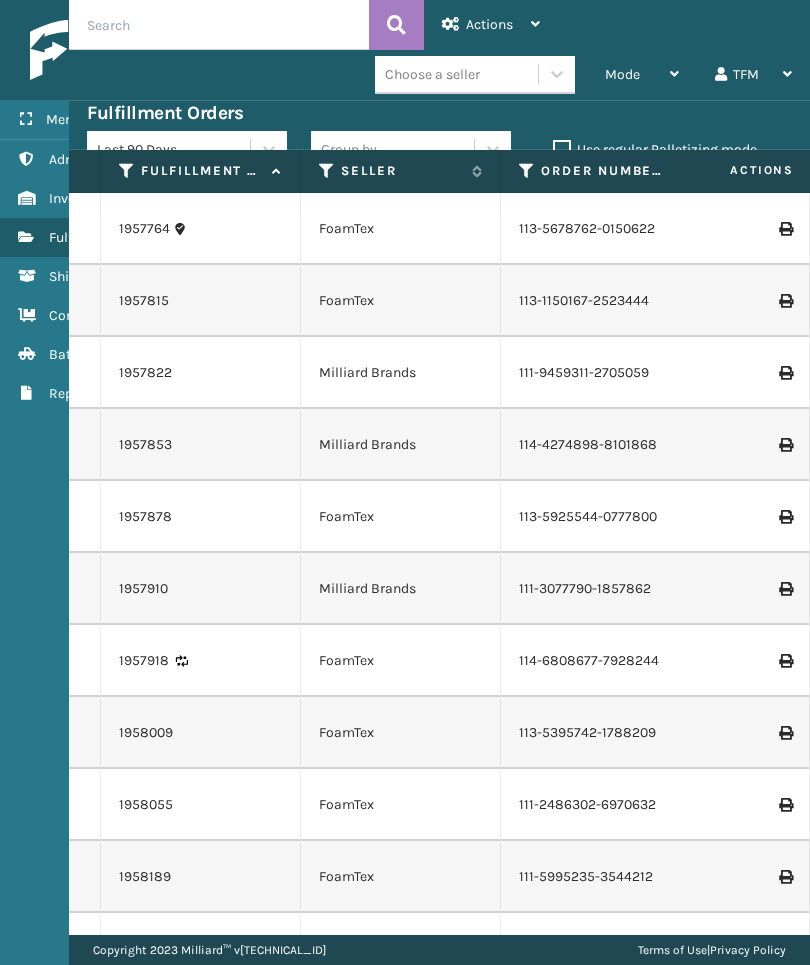 scroll, scrollTop: -4, scrollLeft: 18, axis: both 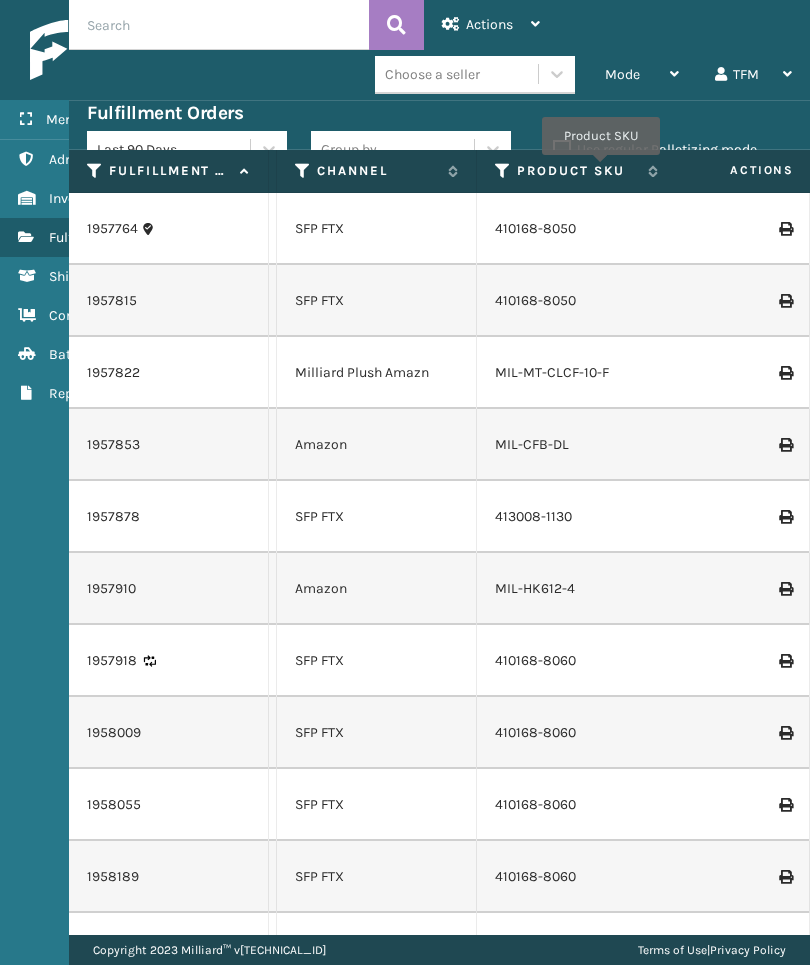 click on "Product SKU" at bounding box center [577, 171] 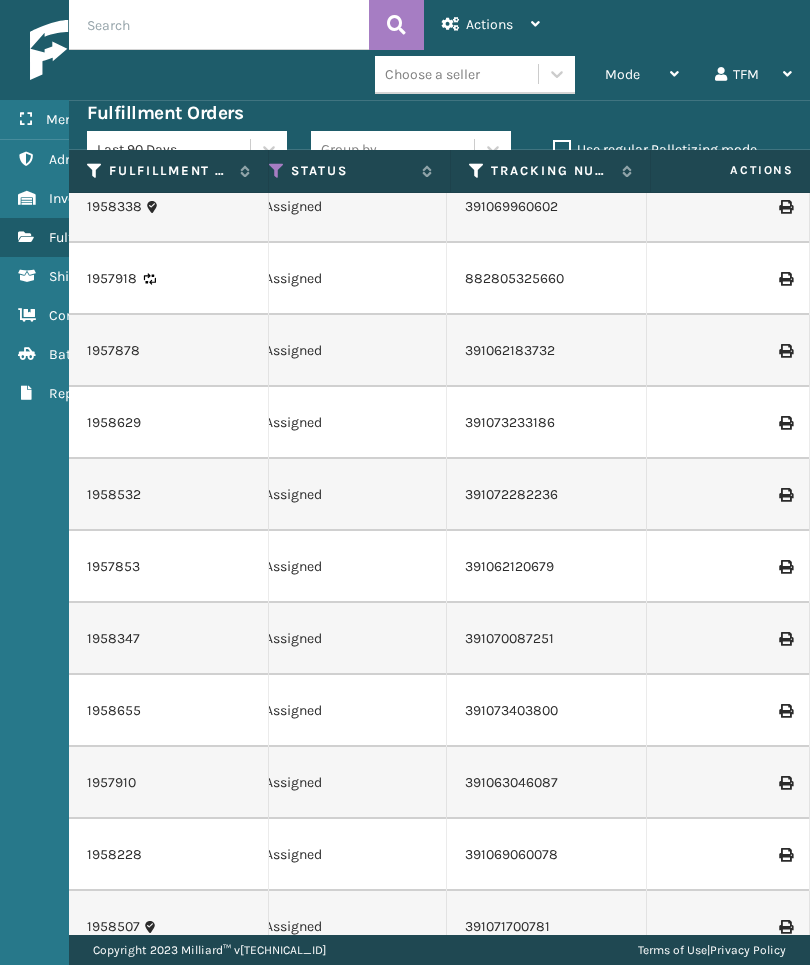 click on "Actions" at bounding box center (491, 25) 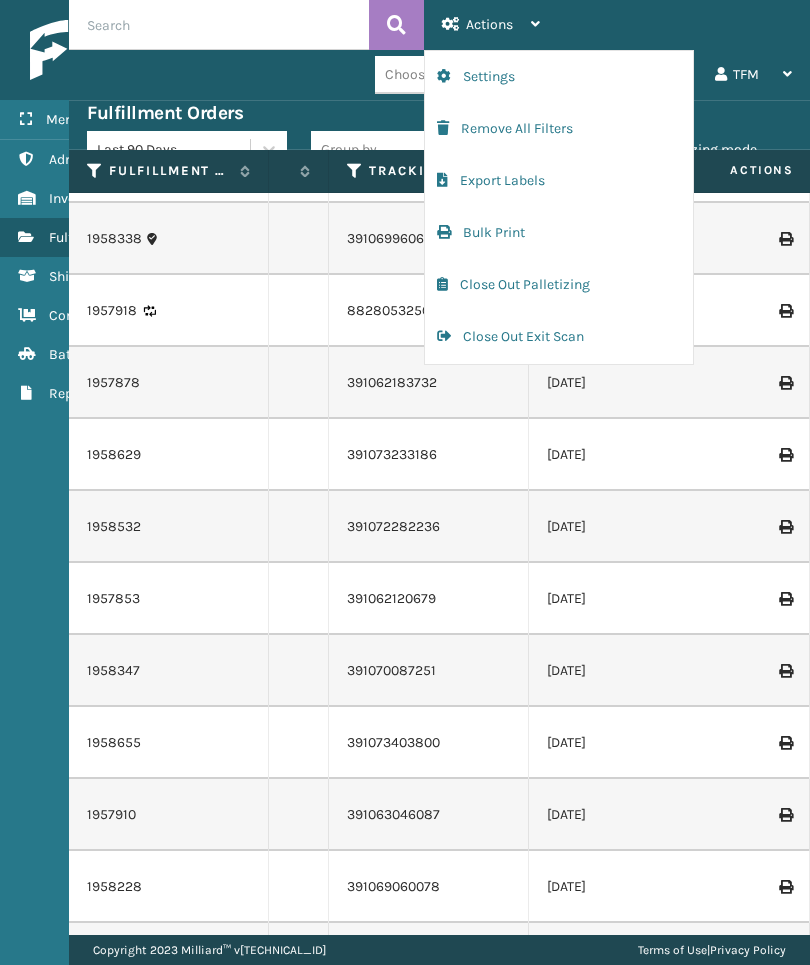 click on "Settings" at bounding box center [559, 77] 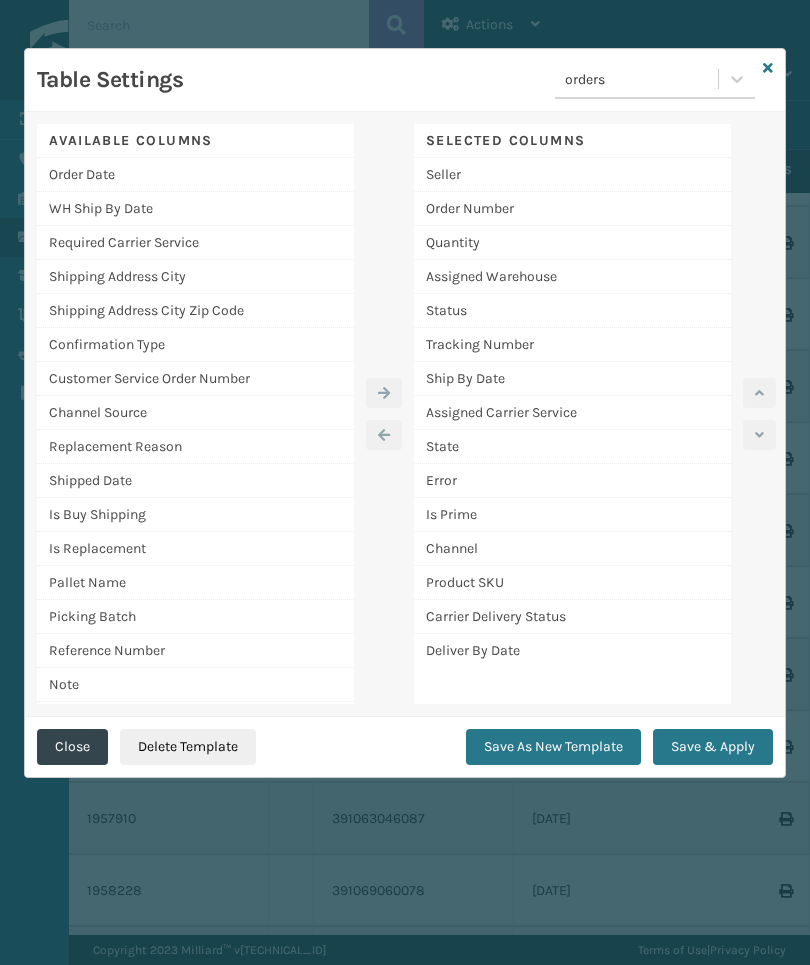 click on "Shipped Date" at bounding box center [195, 481] 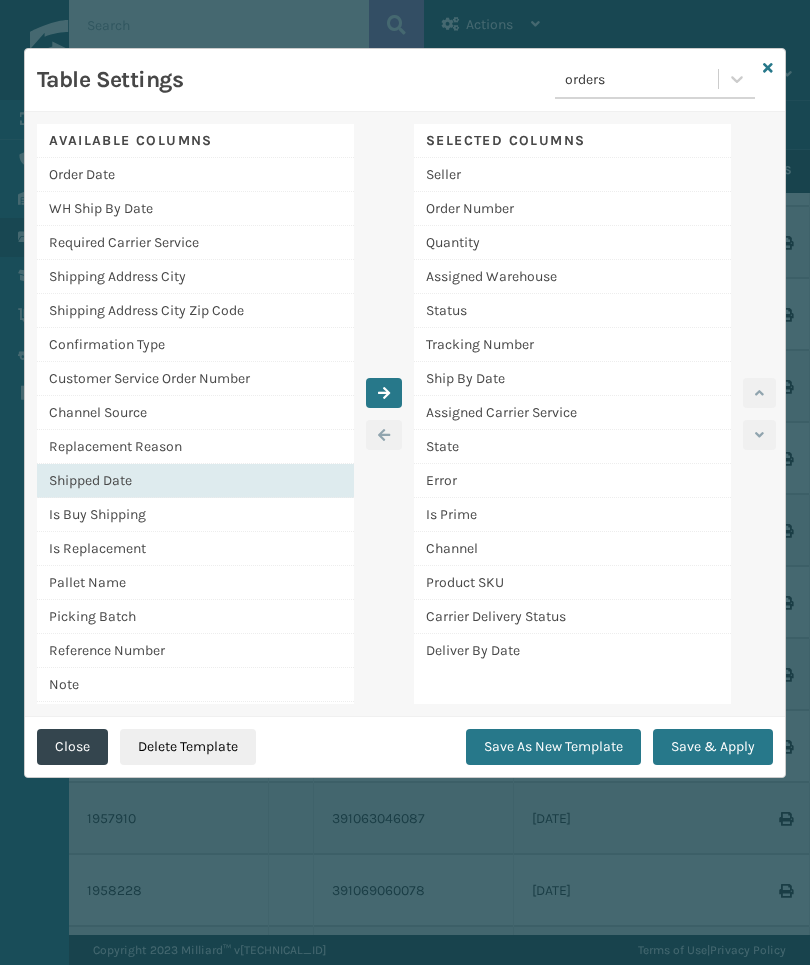click on "Shipped Date" at bounding box center (195, 481) 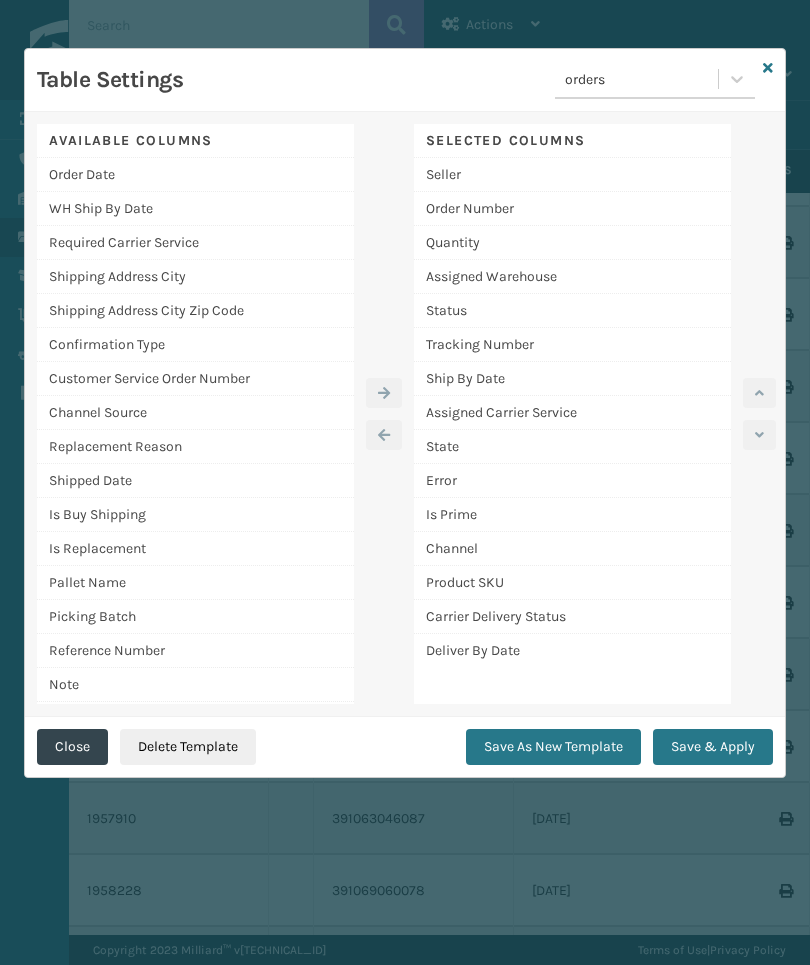 click on "Is Replacement" at bounding box center (195, 549) 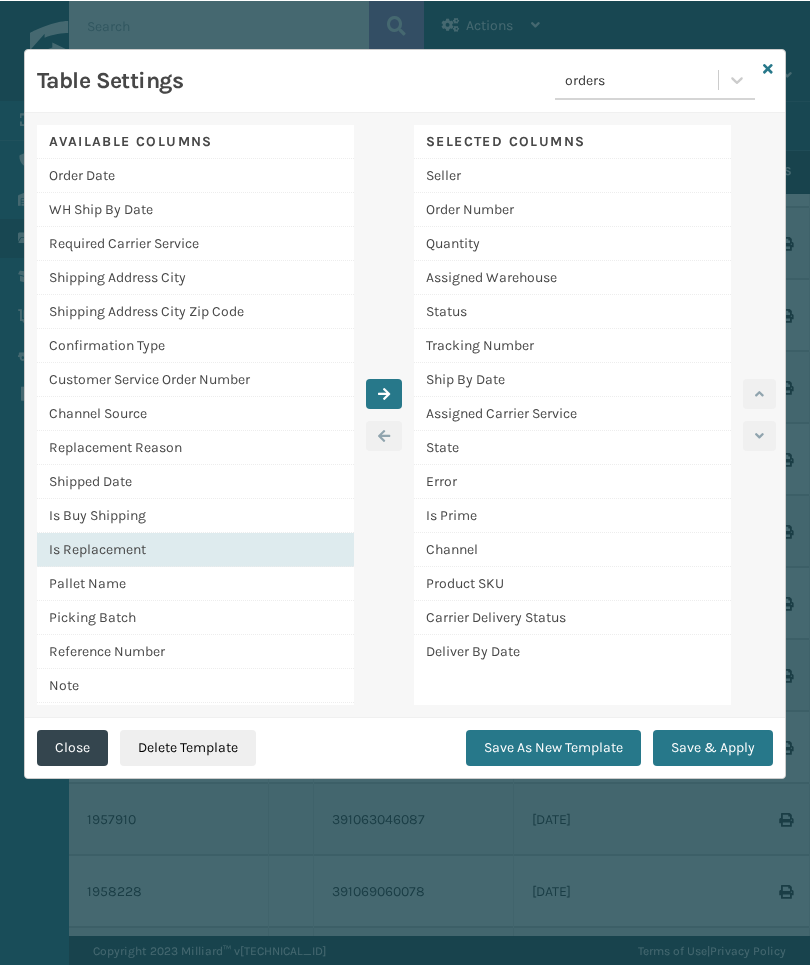 click on "Close" at bounding box center (72, 747) 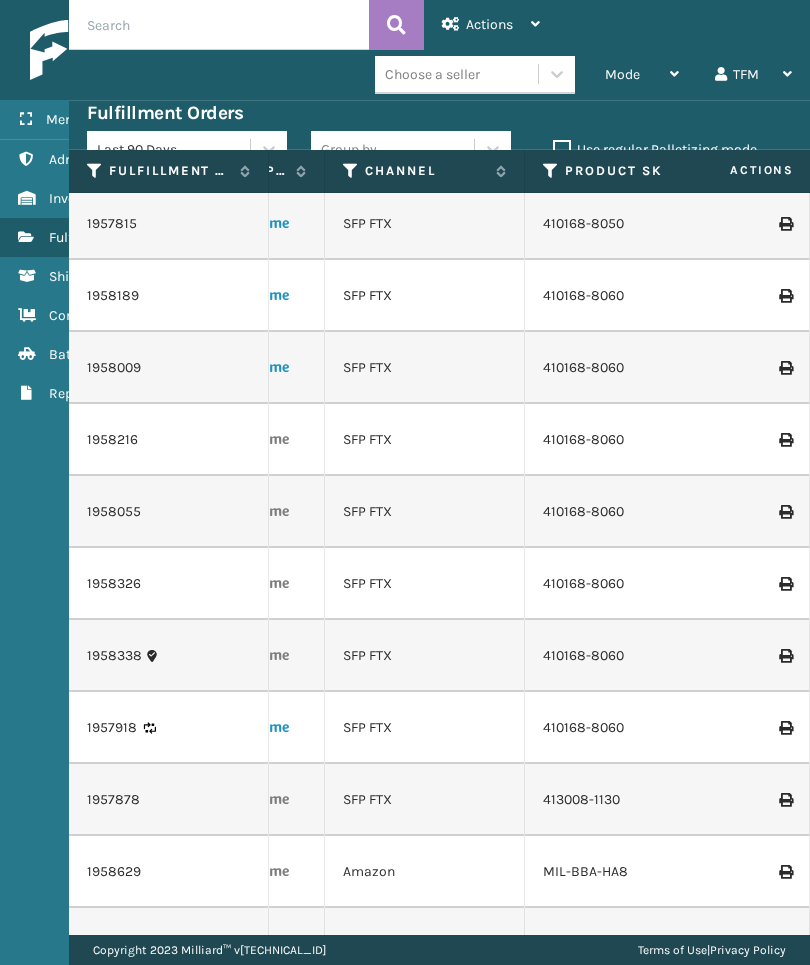 click on "1958326" at bounding box center (114, 584) 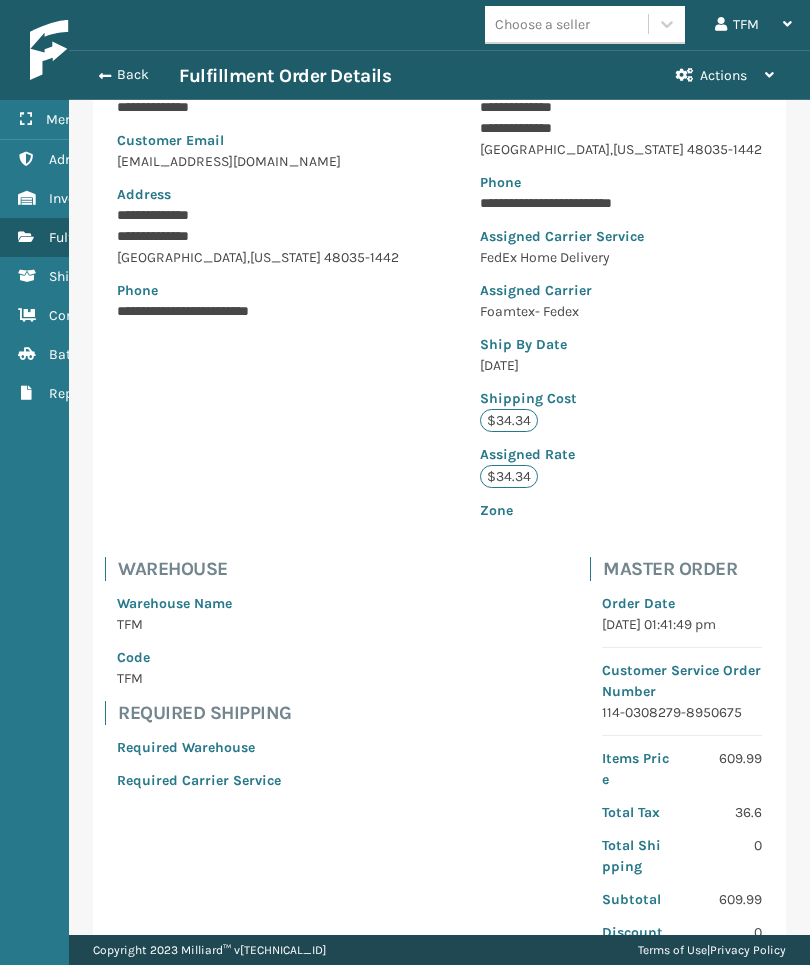 click at bounding box center (105, 76) 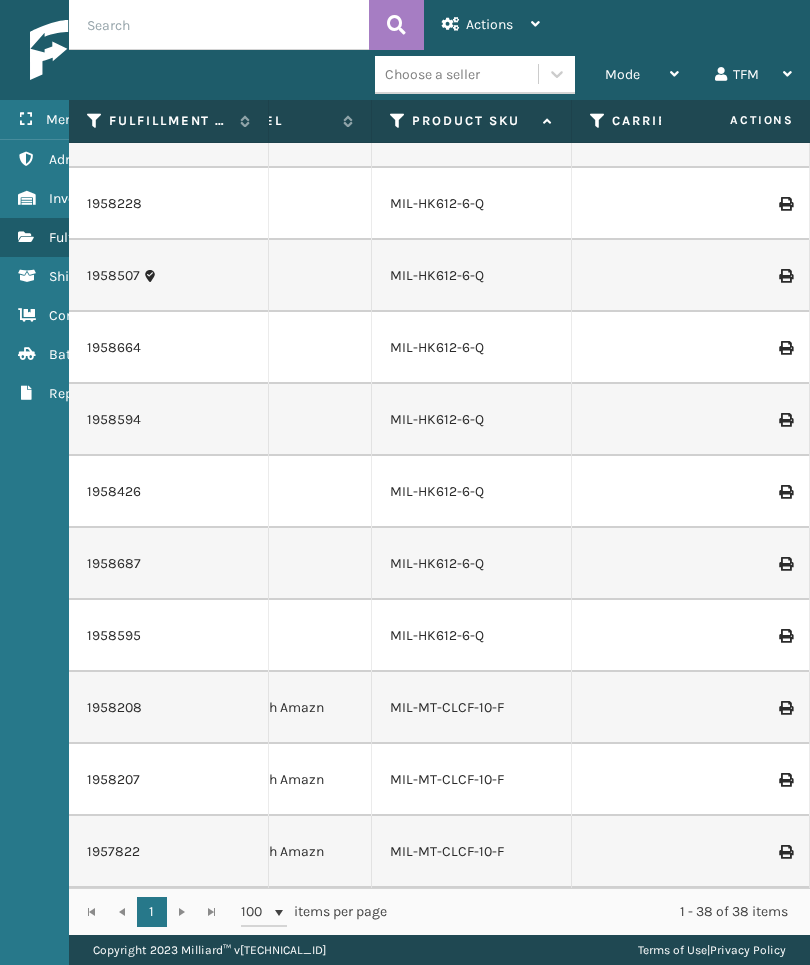 click at bounding box center [735, 636] 